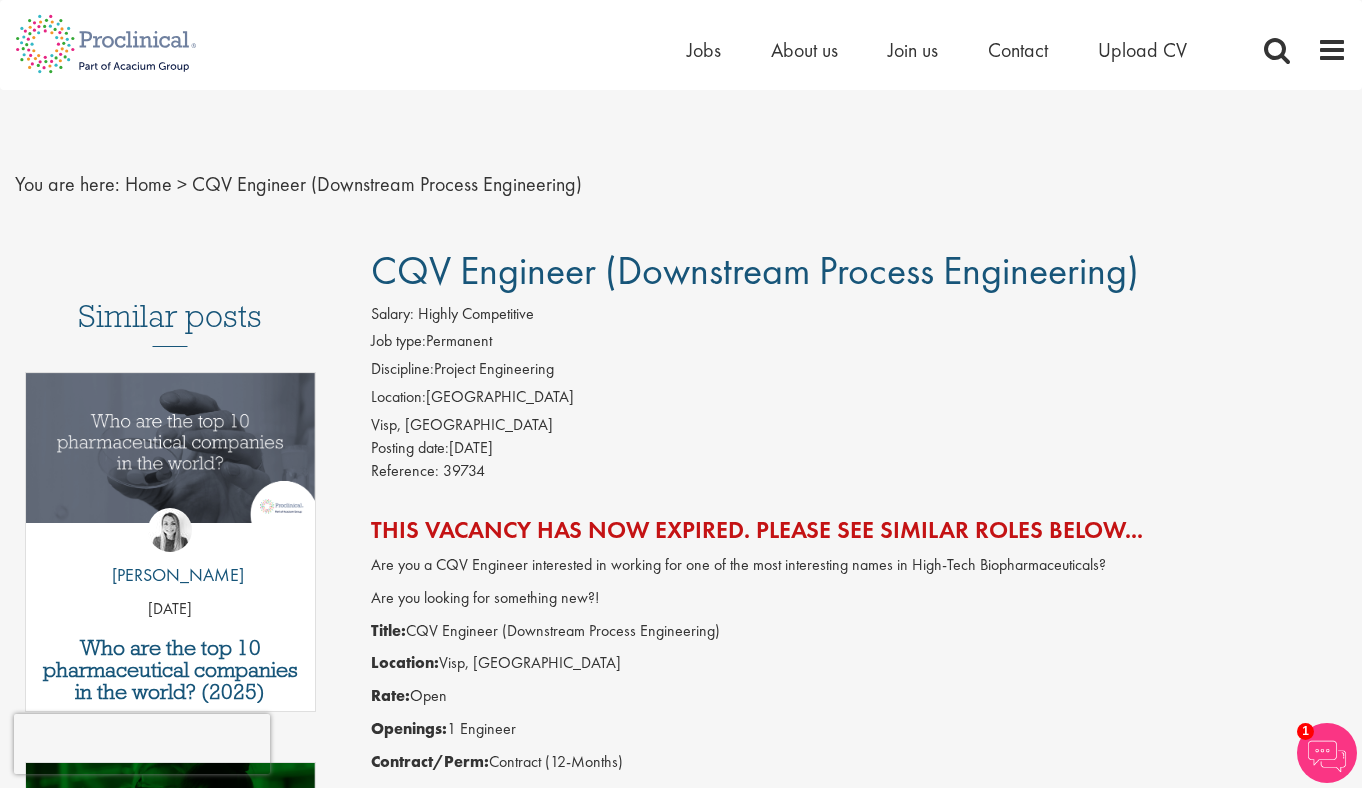 scroll, scrollTop: 0, scrollLeft: 0, axis: both 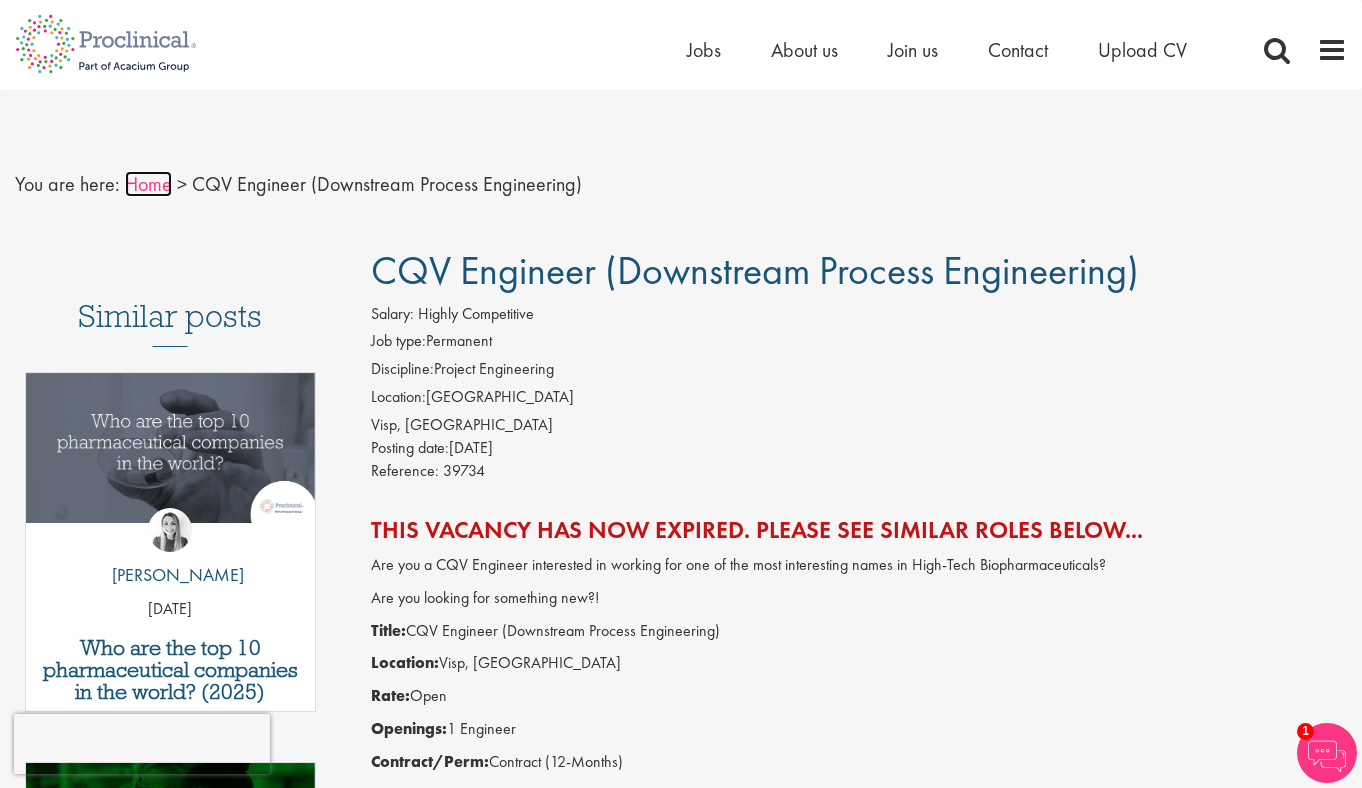 click on "Home" at bounding box center (148, 184) 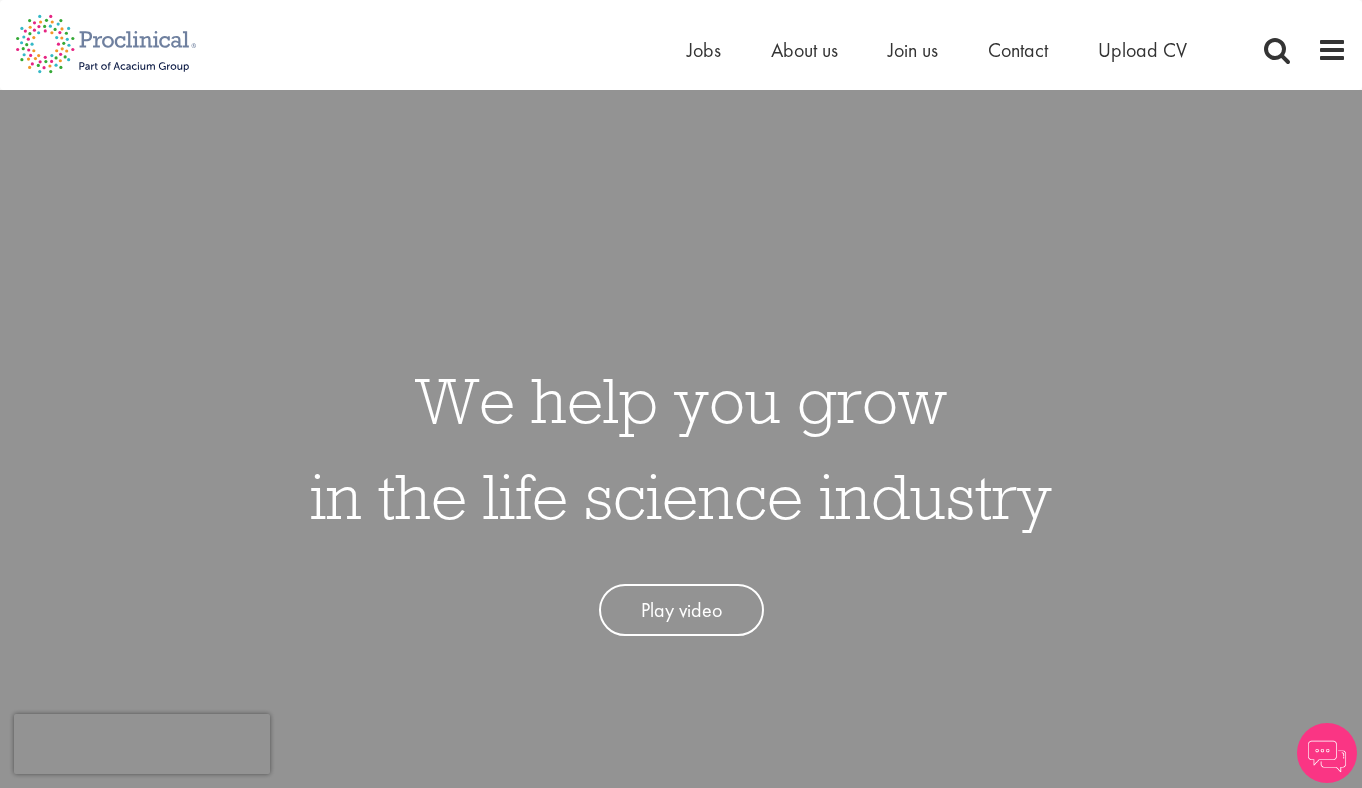 scroll, scrollTop: 0, scrollLeft: 0, axis: both 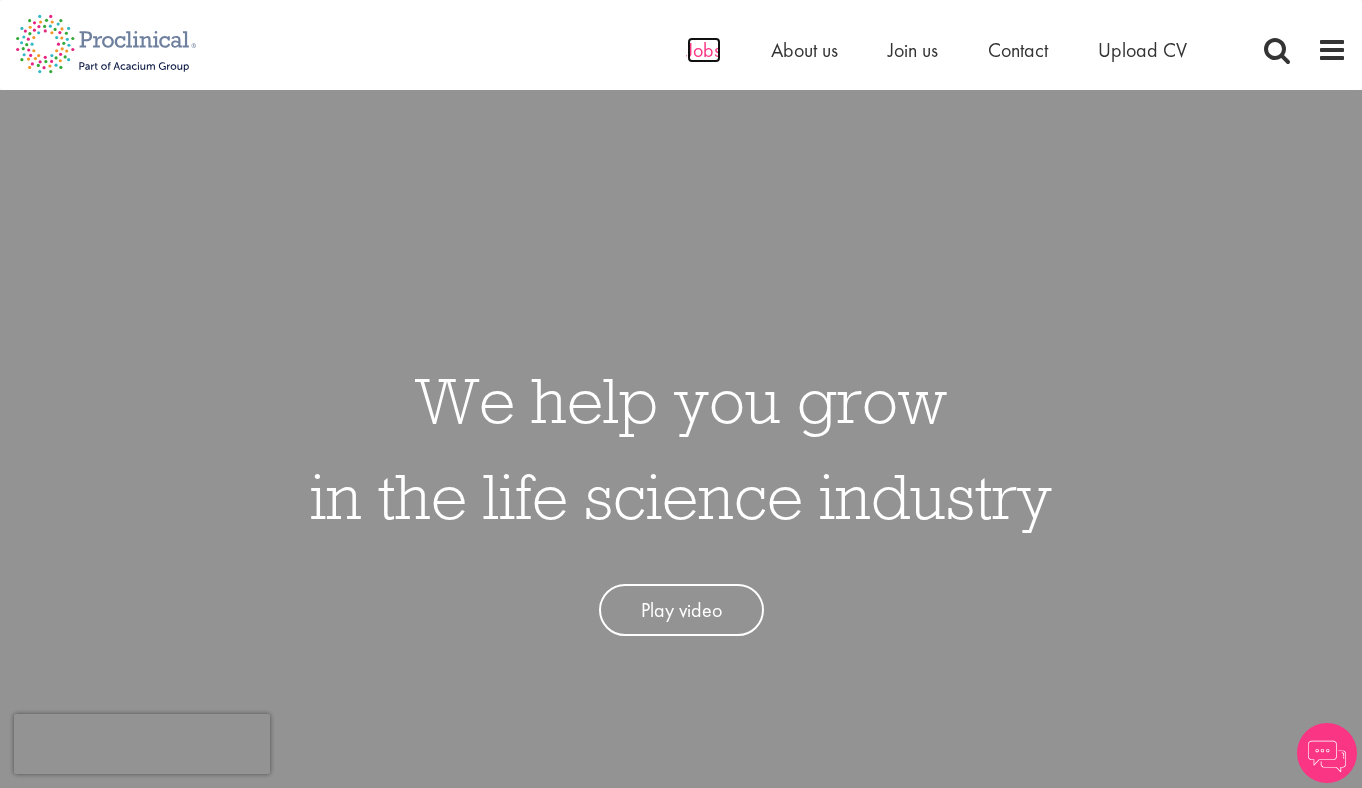 click on "Jobs" at bounding box center [704, 50] 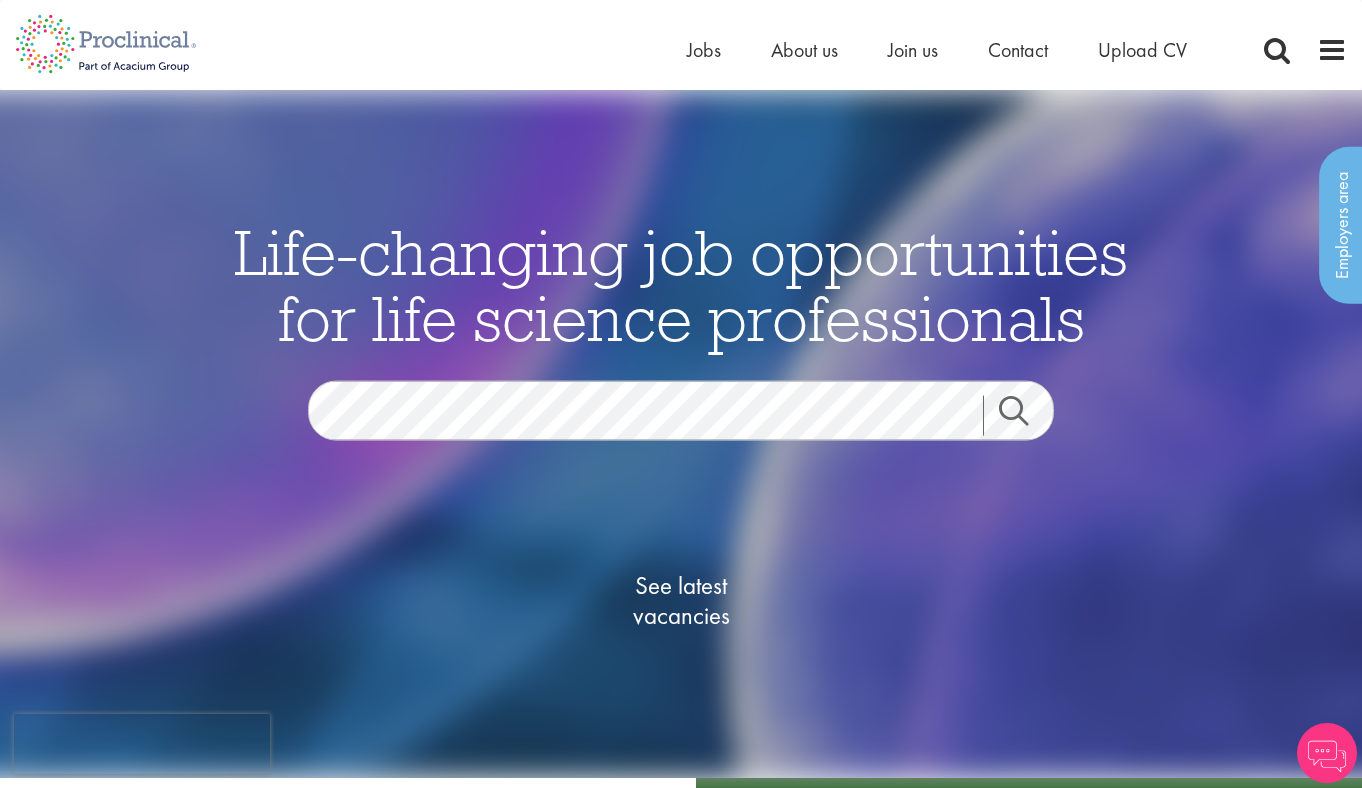 scroll, scrollTop: 0, scrollLeft: 0, axis: both 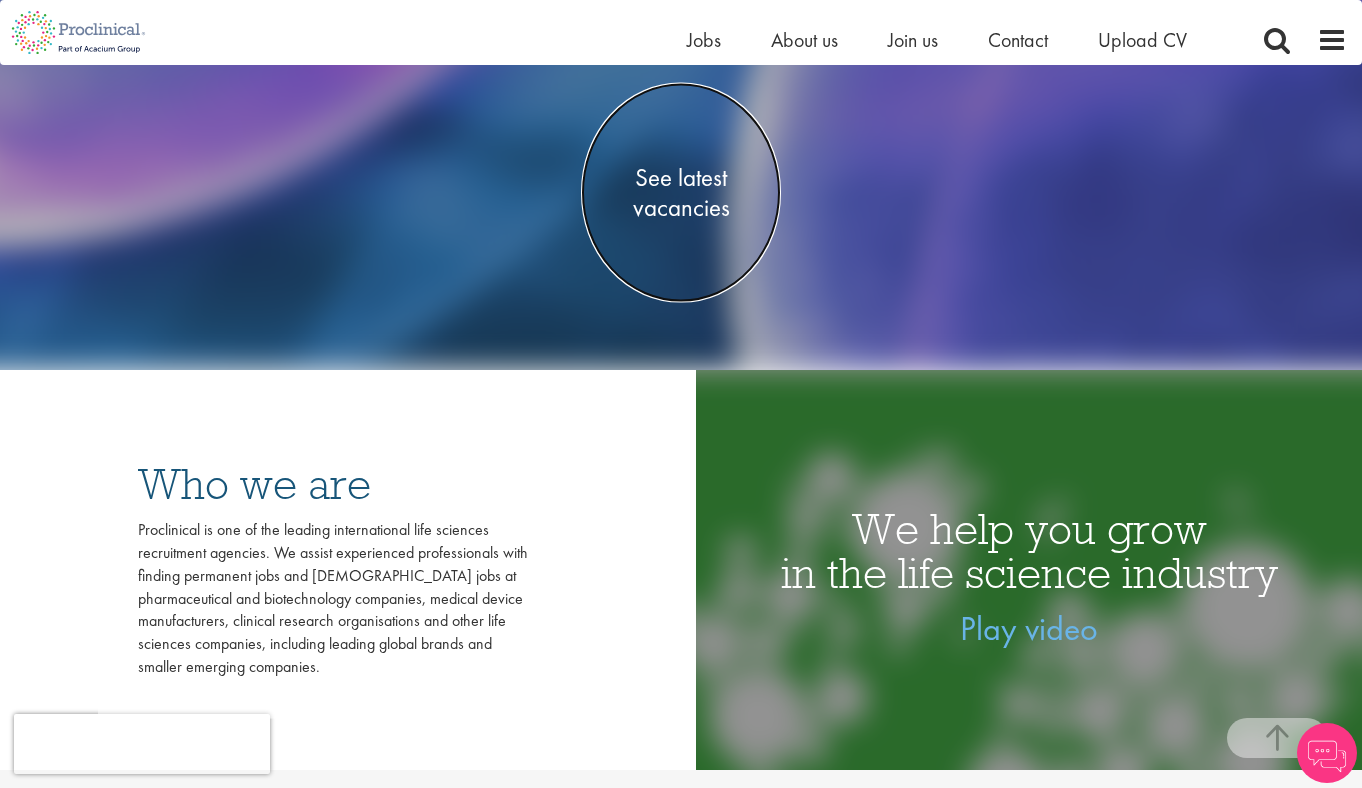 click on "See latest  vacancies" at bounding box center (681, 193) 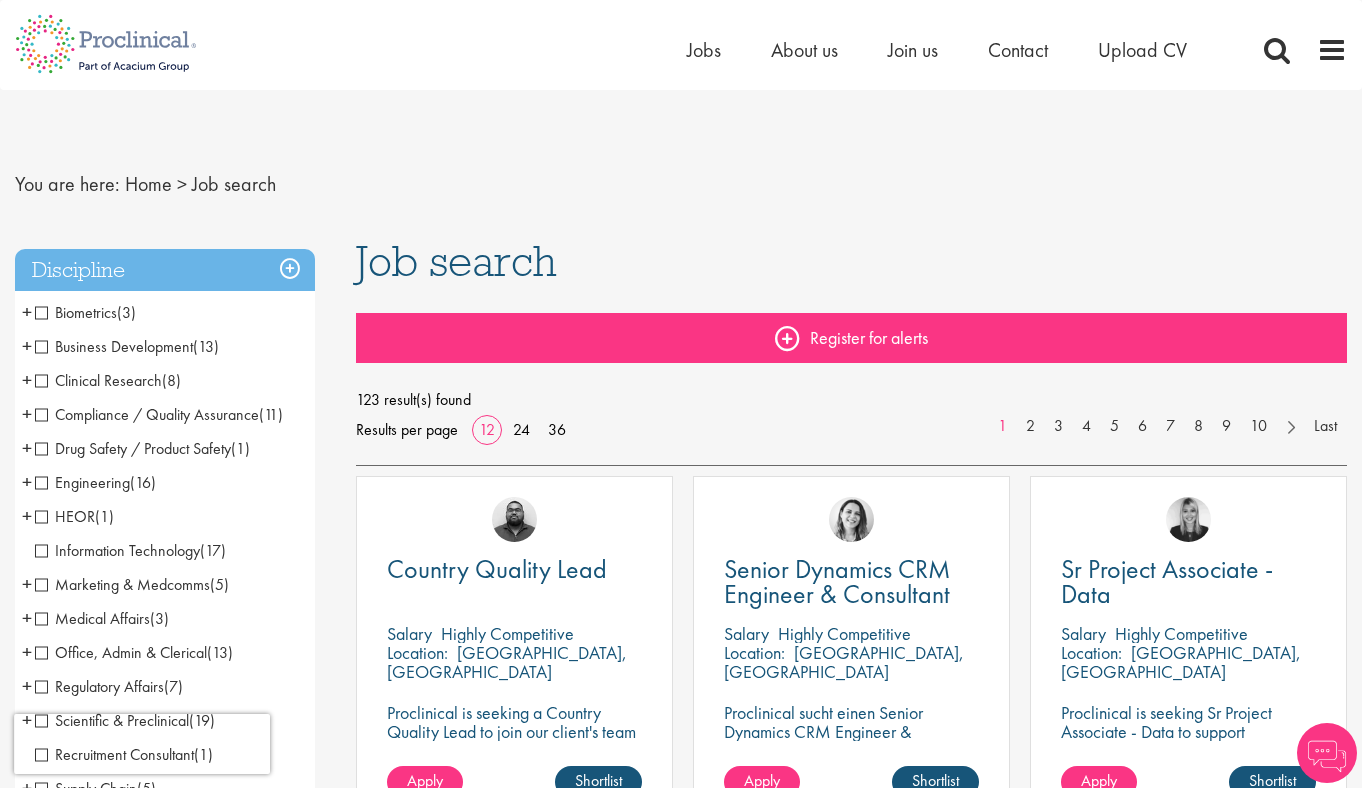 scroll, scrollTop: 0, scrollLeft: 0, axis: both 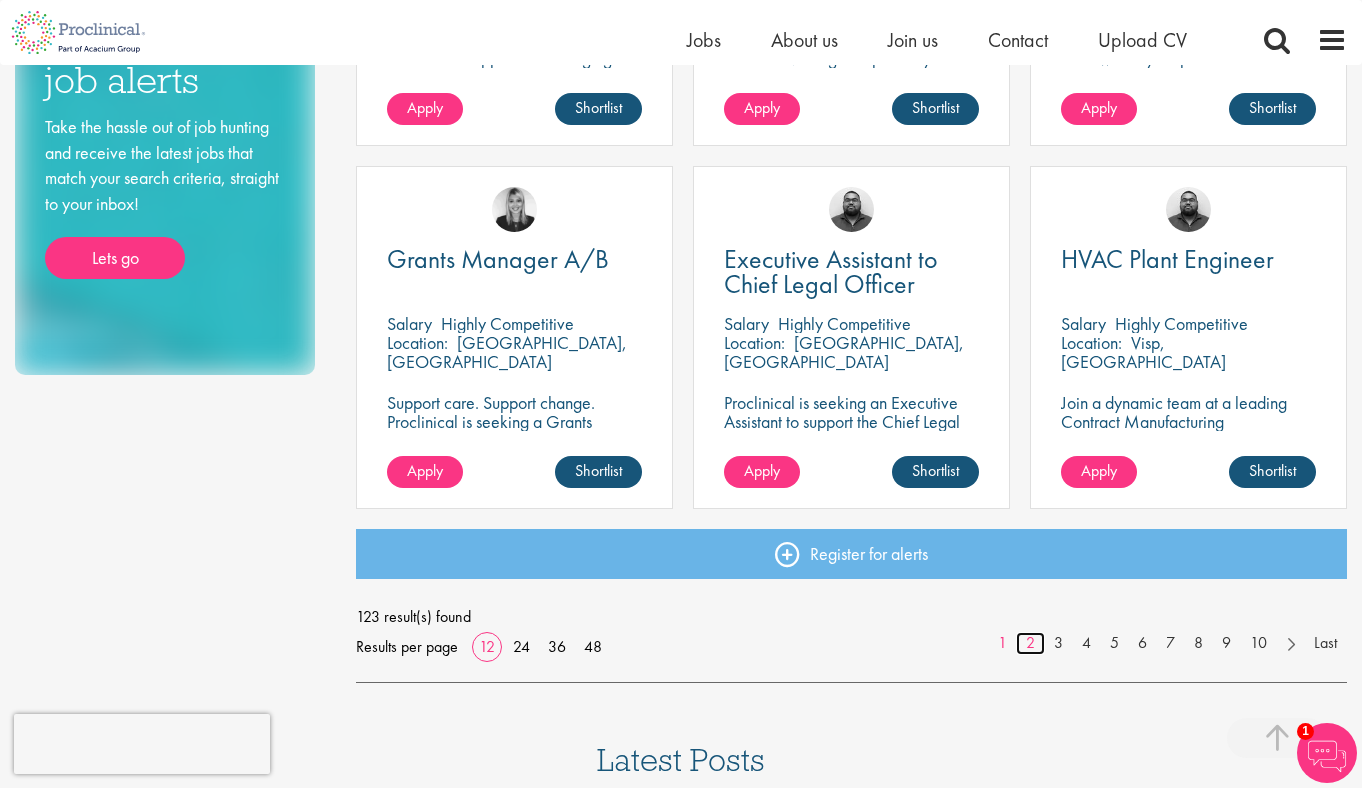 click on "2" at bounding box center (1030, 643) 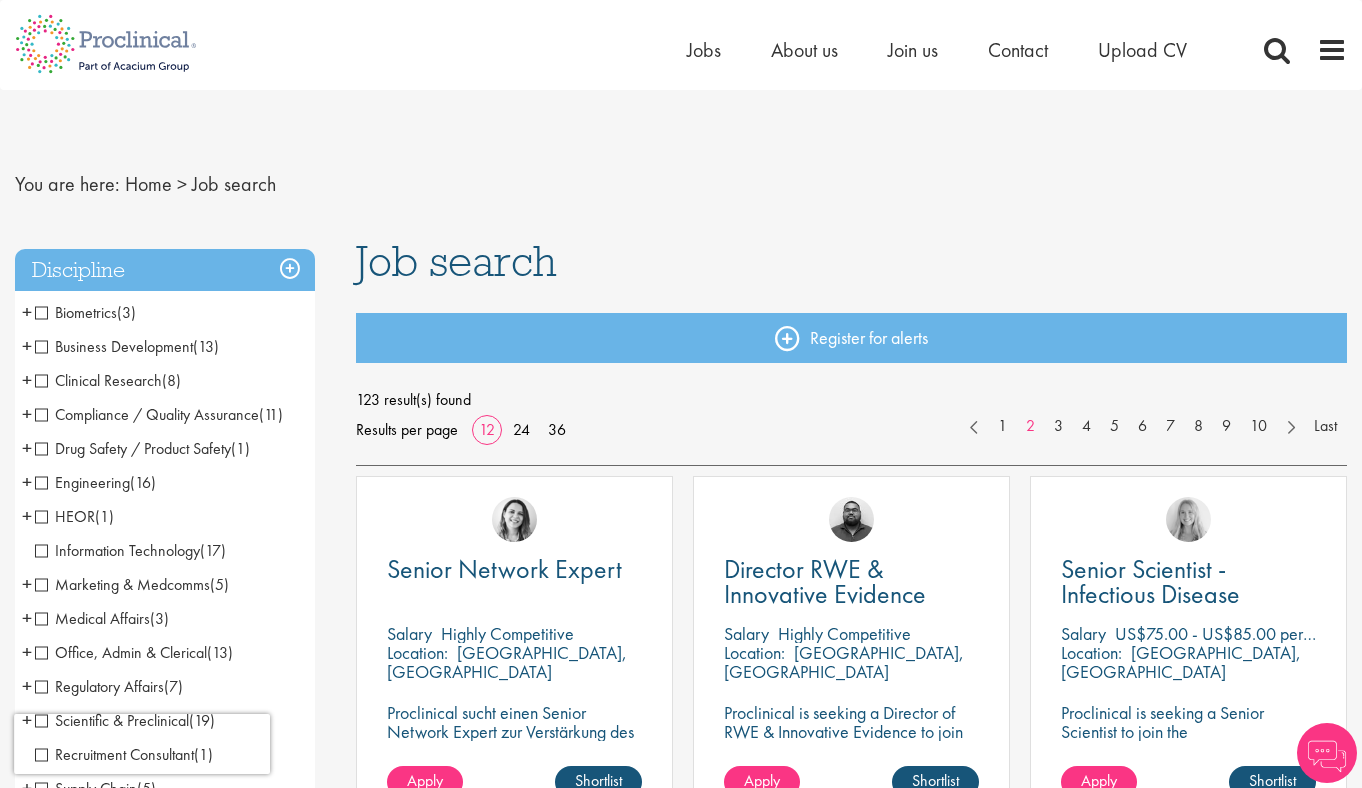 scroll, scrollTop: 0, scrollLeft: 0, axis: both 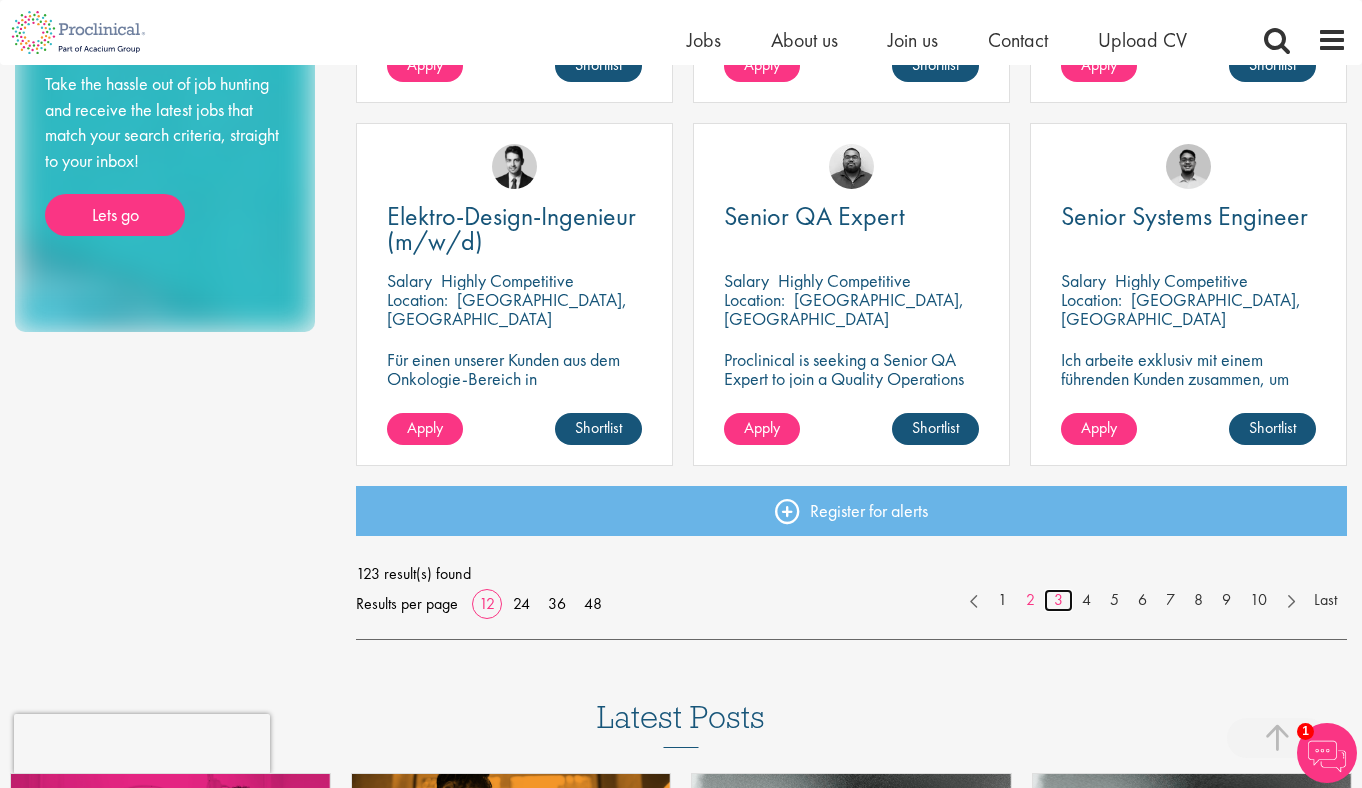 click on "3" at bounding box center [1058, 600] 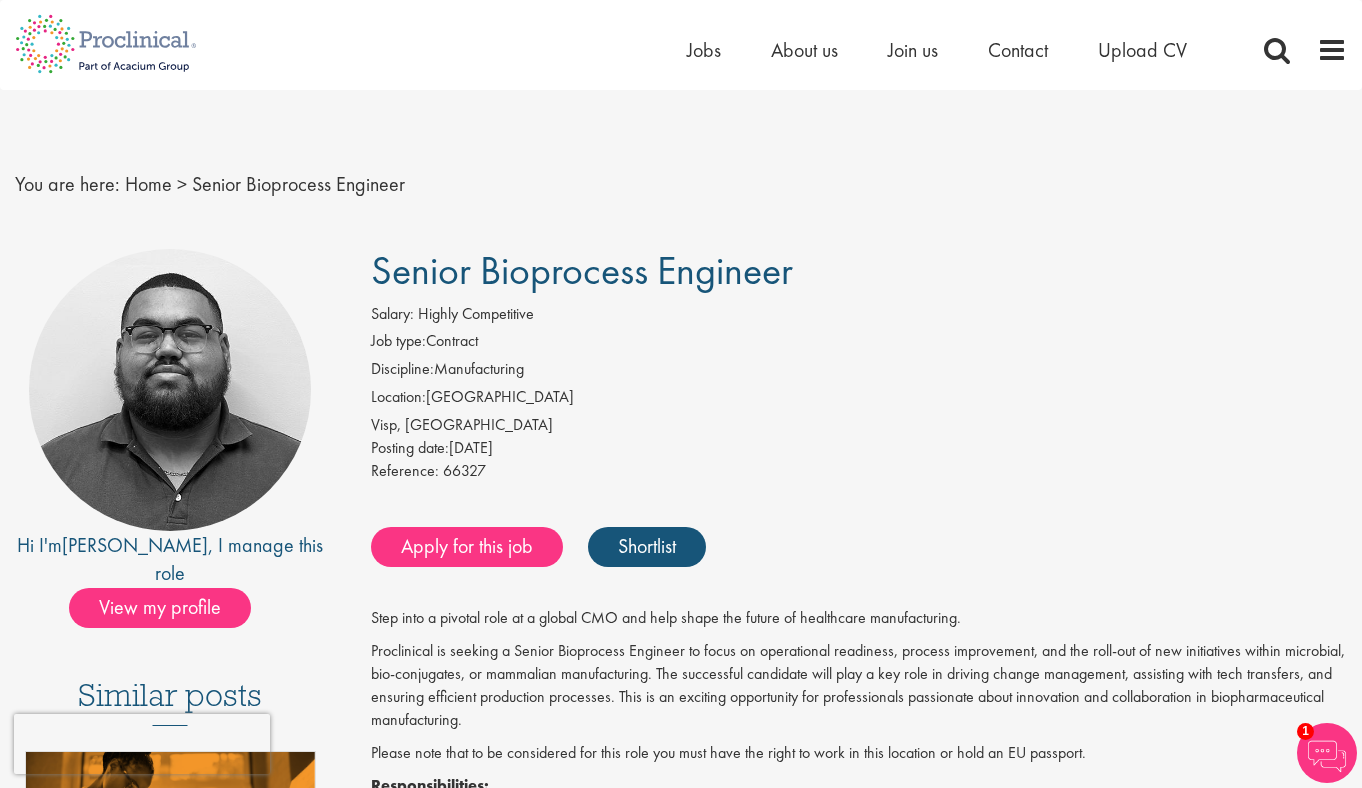scroll, scrollTop: 0, scrollLeft: 0, axis: both 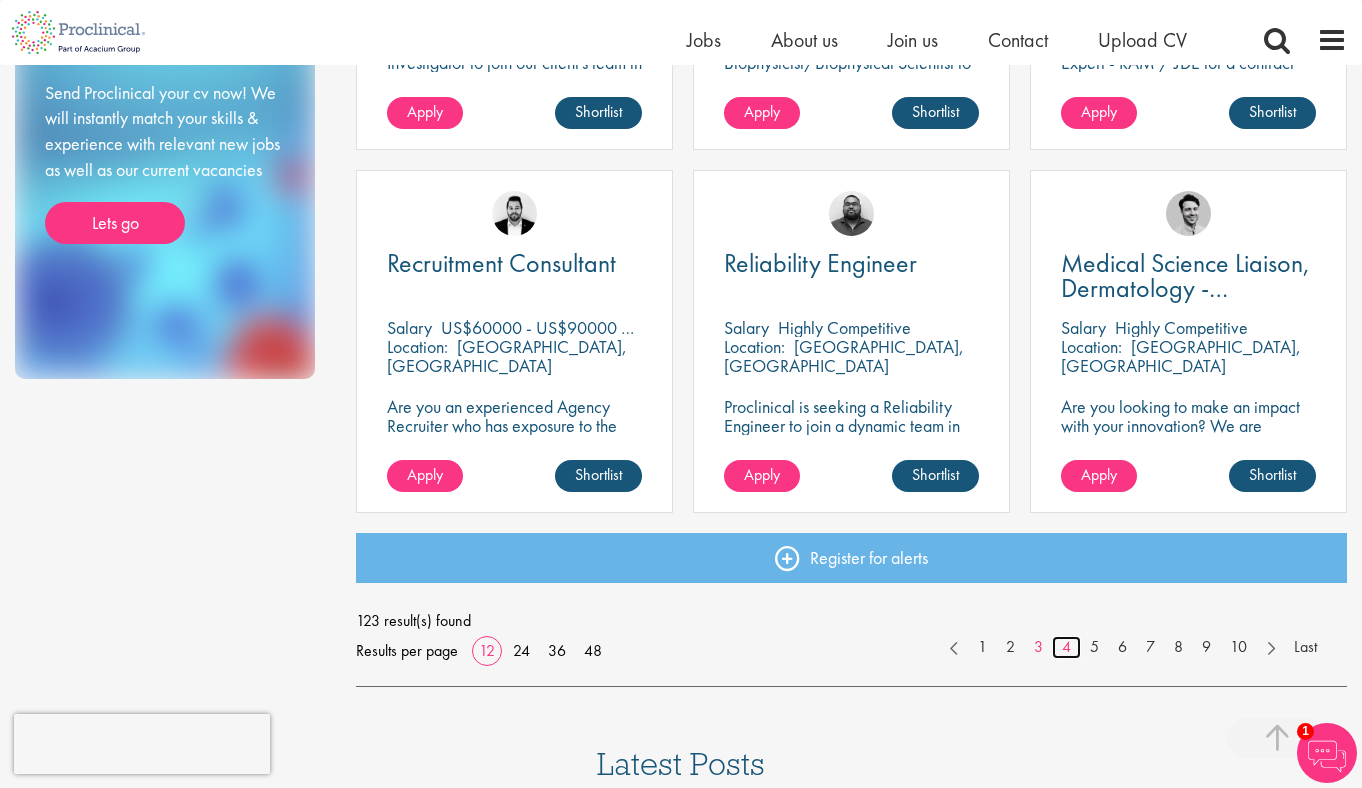 click on "4" at bounding box center [1066, 647] 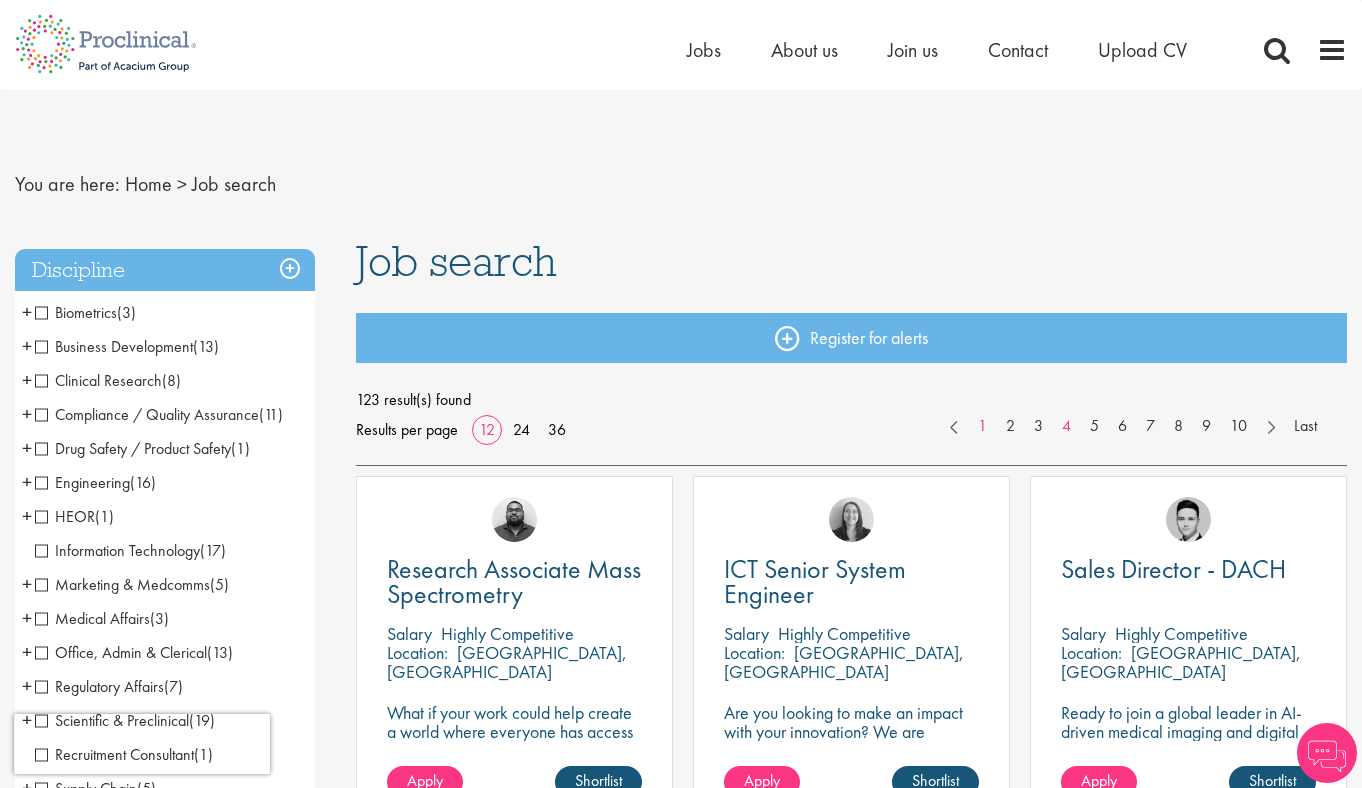 scroll, scrollTop: 0, scrollLeft: 0, axis: both 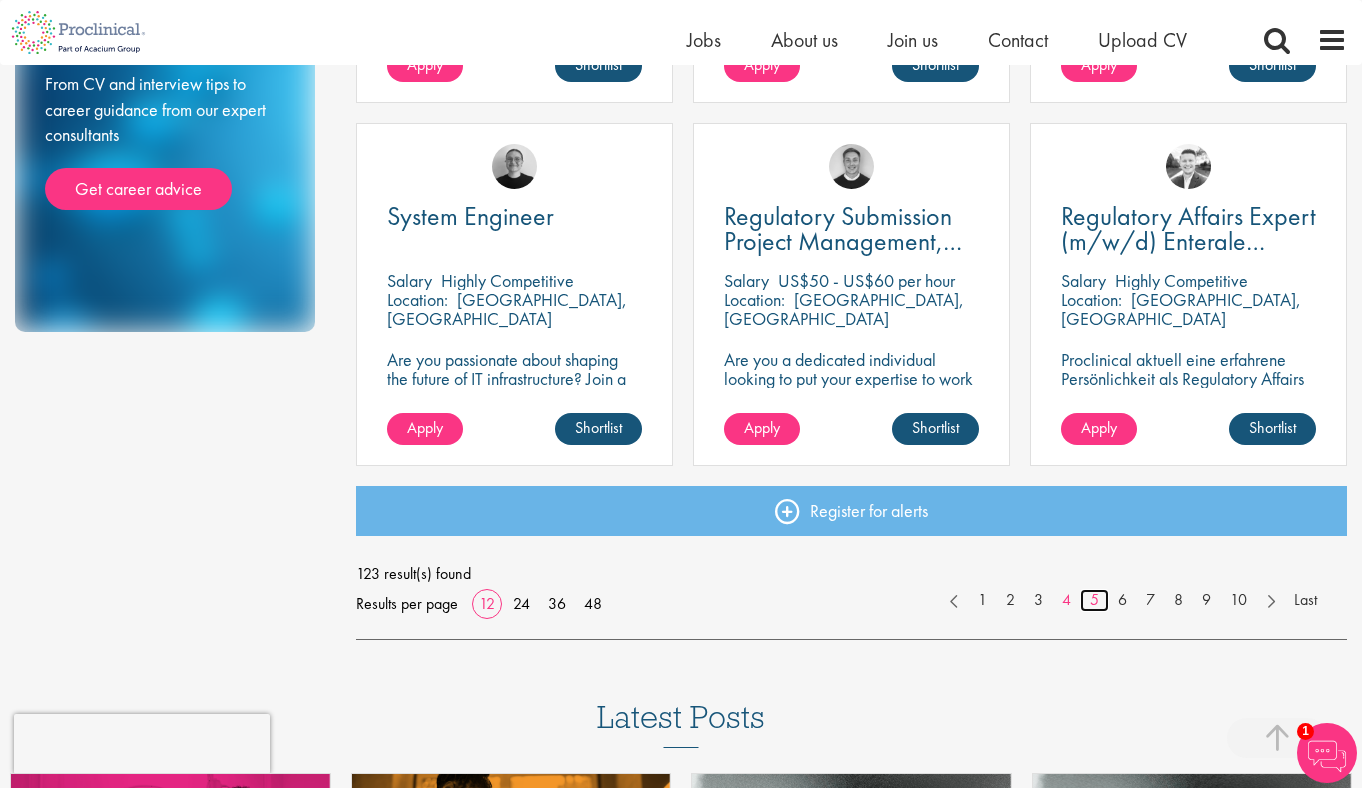 click on "5" at bounding box center [1094, 600] 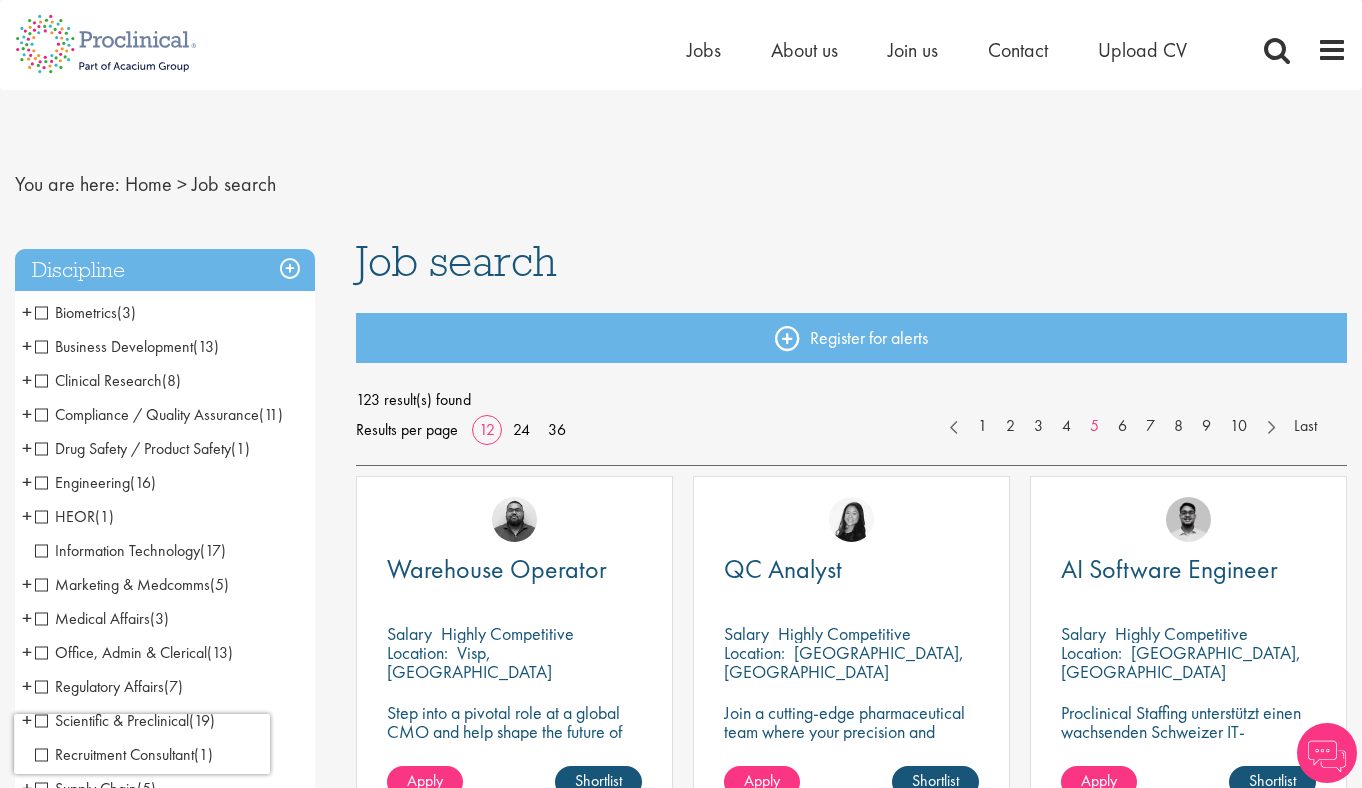 scroll, scrollTop: 0, scrollLeft: 0, axis: both 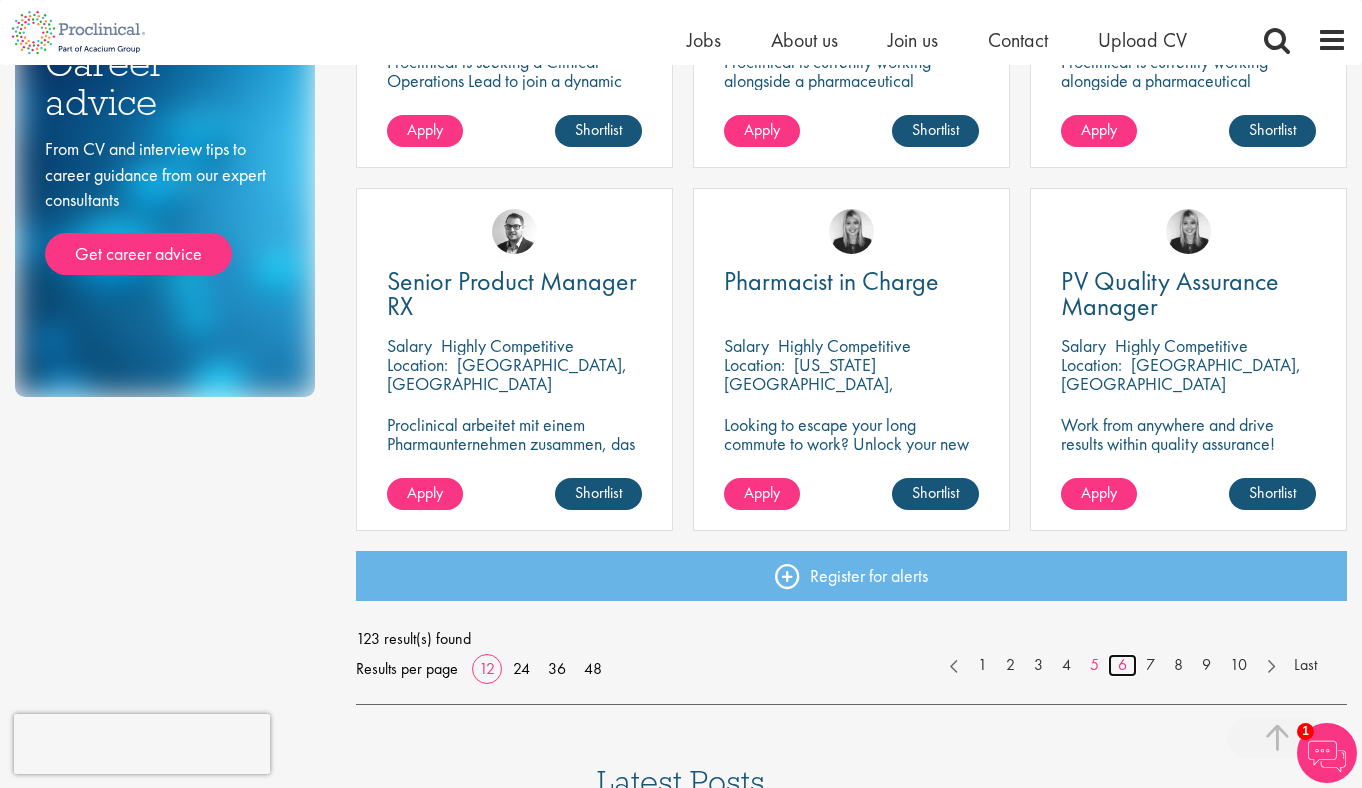 click on "6" at bounding box center (1122, 665) 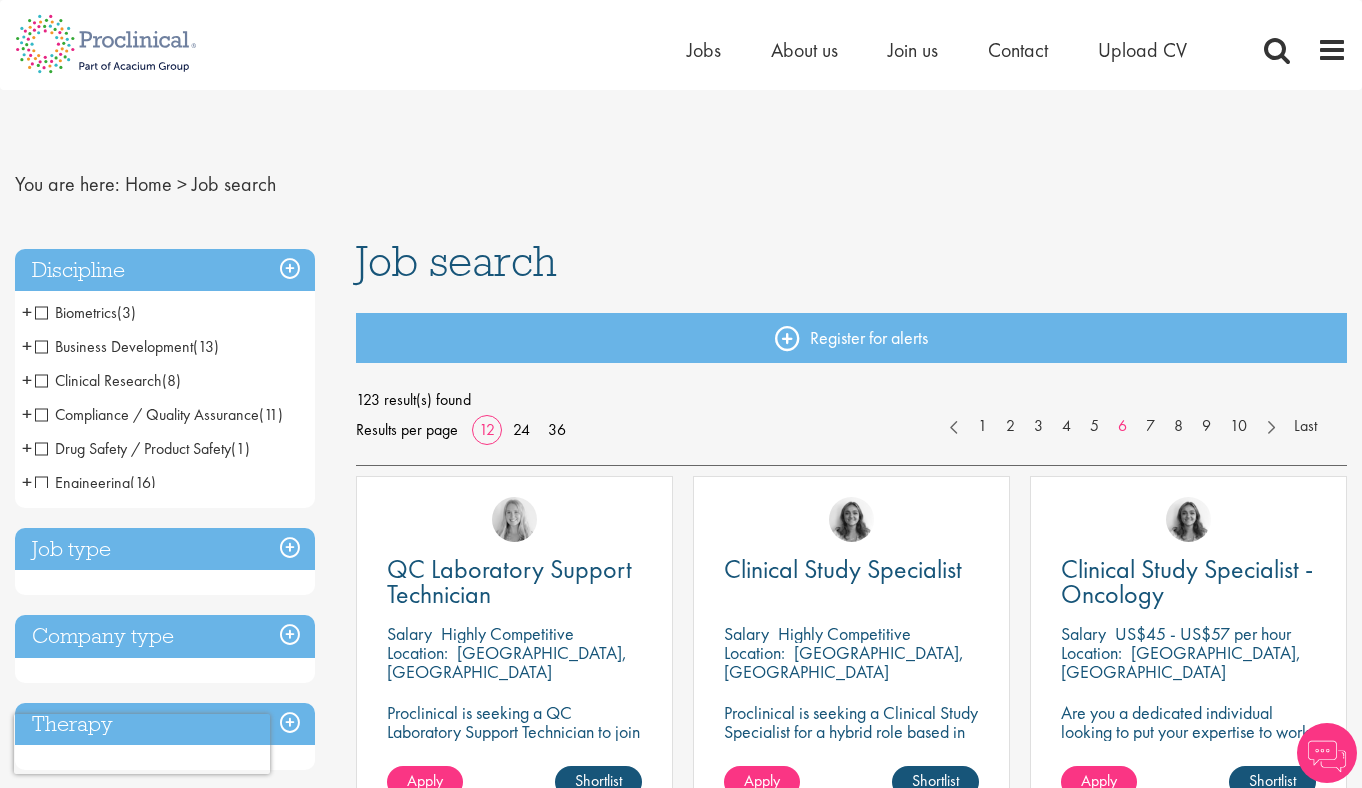 scroll, scrollTop: 0, scrollLeft: 0, axis: both 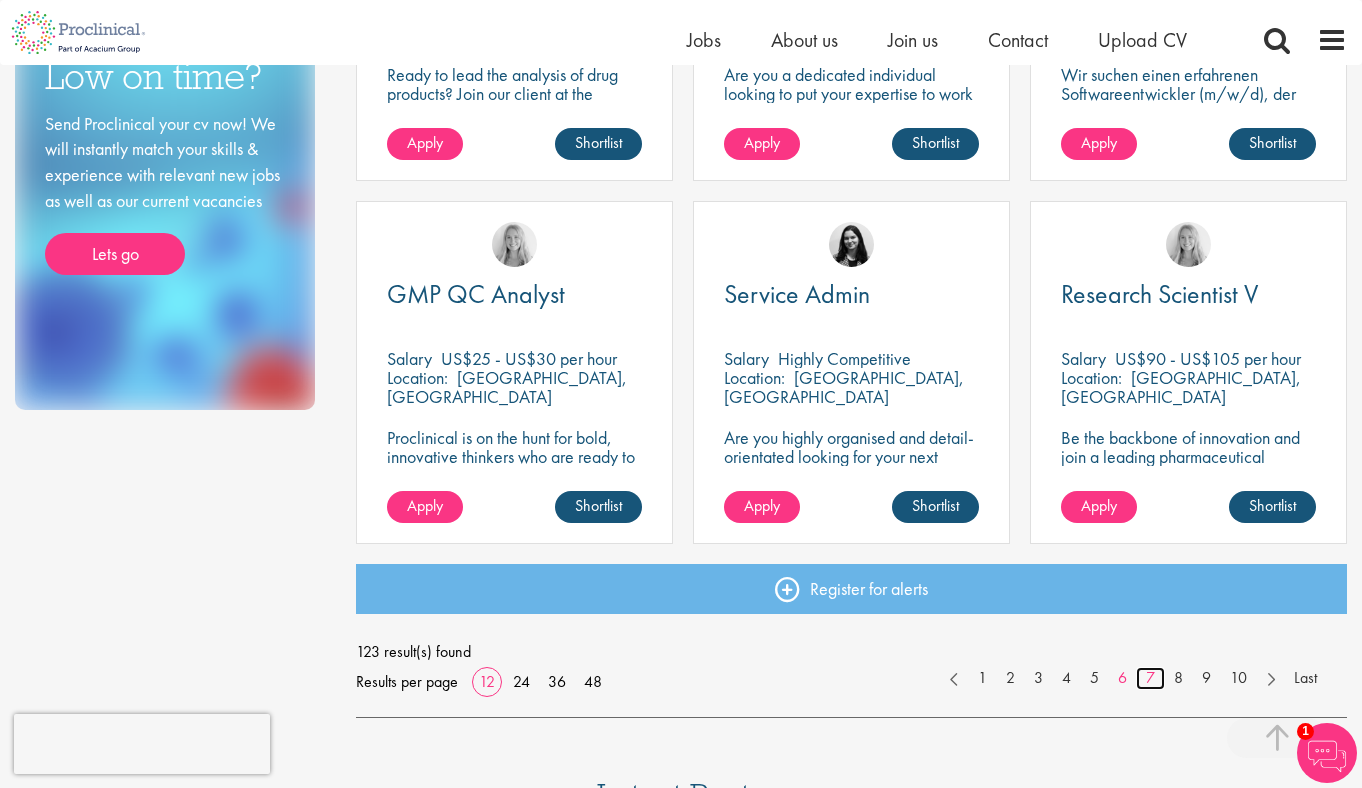click on "7" at bounding box center [1150, 678] 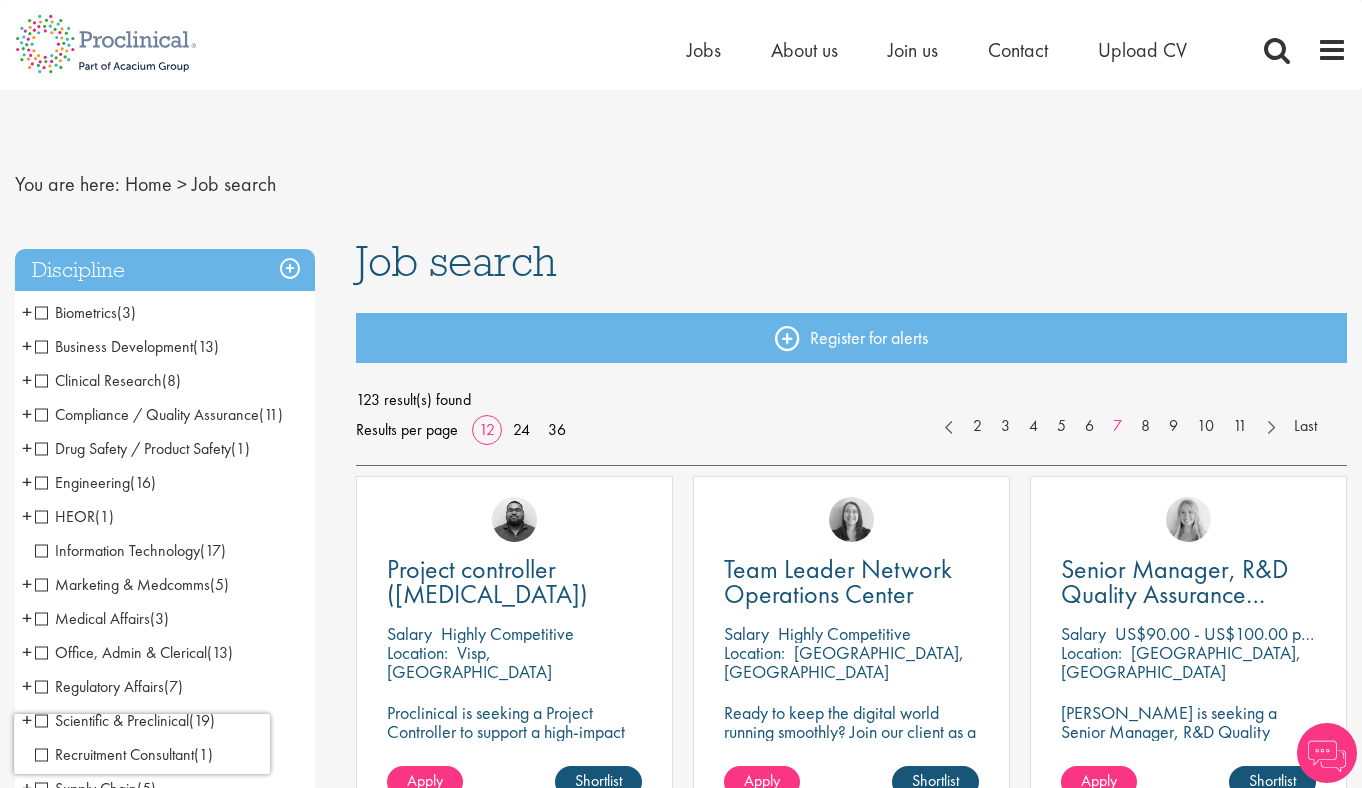 scroll, scrollTop: 0, scrollLeft: 0, axis: both 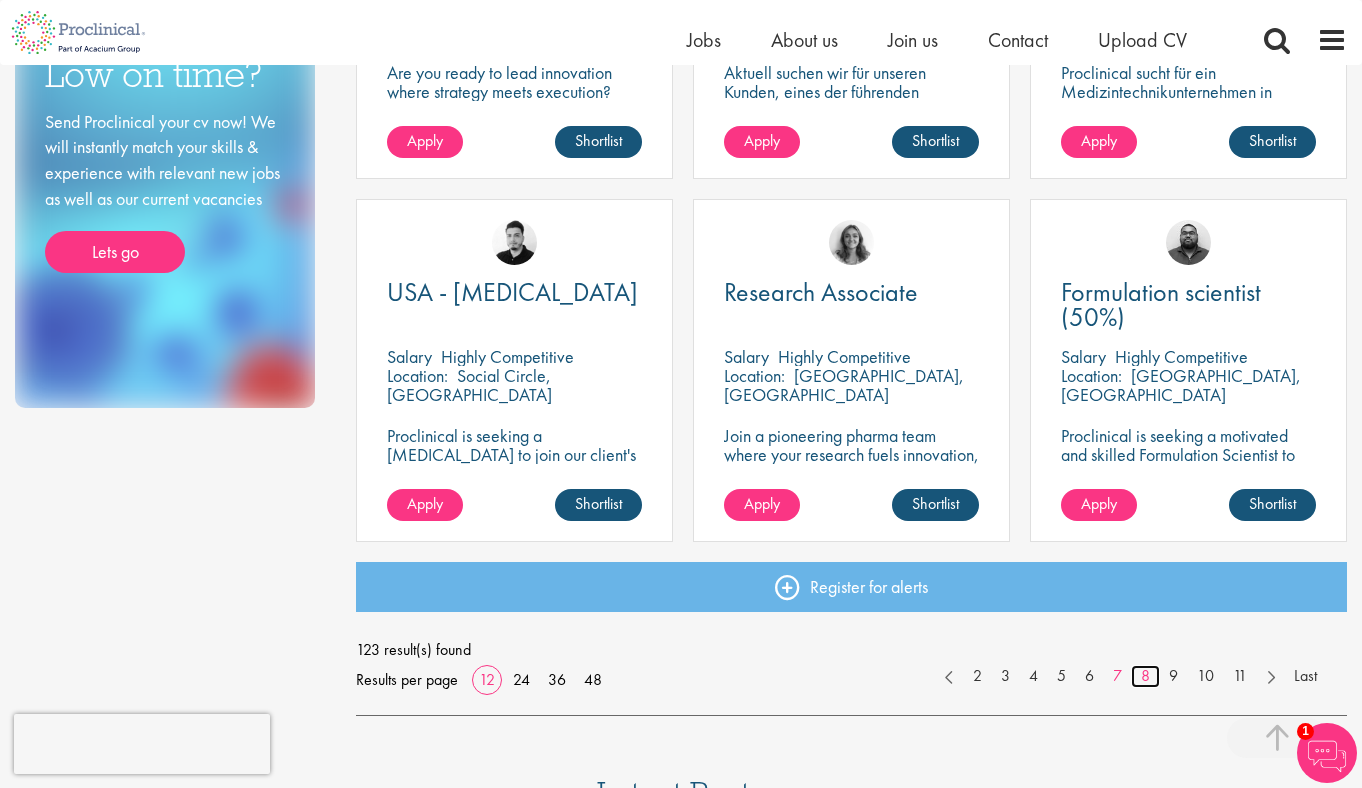 click on "8" at bounding box center (1145, 676) 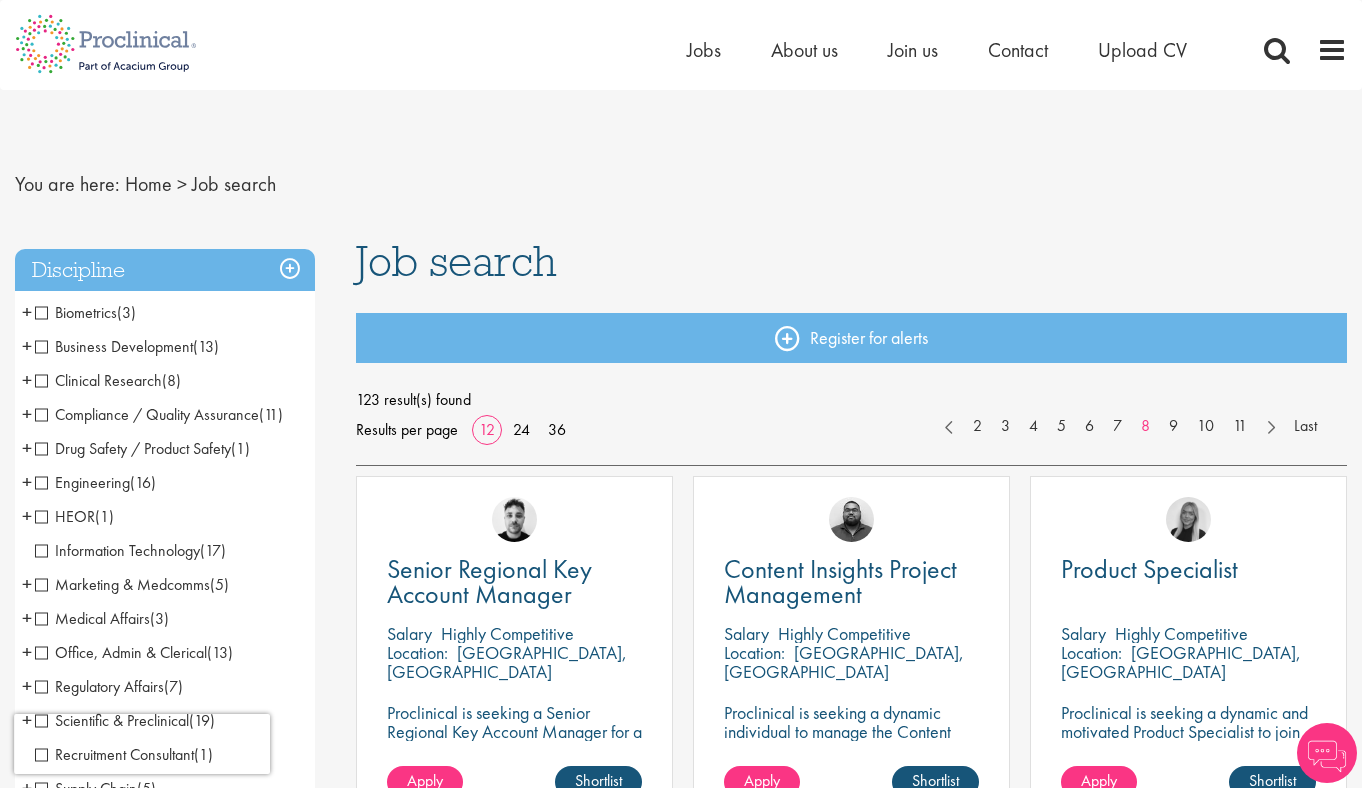 scroll, scrollTop: 0, scrollLeft: 0, axis: both 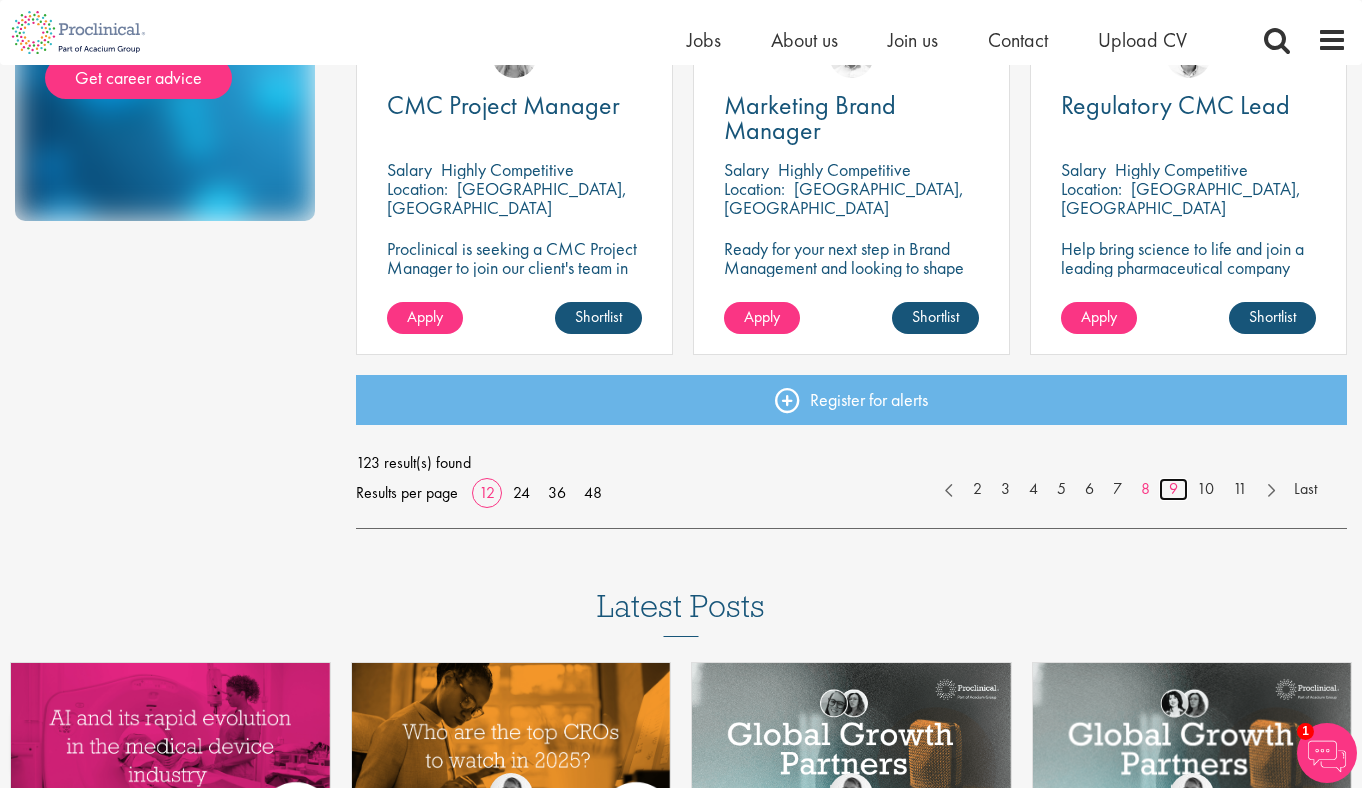 click on "9" at bounding box center [1173, 489] 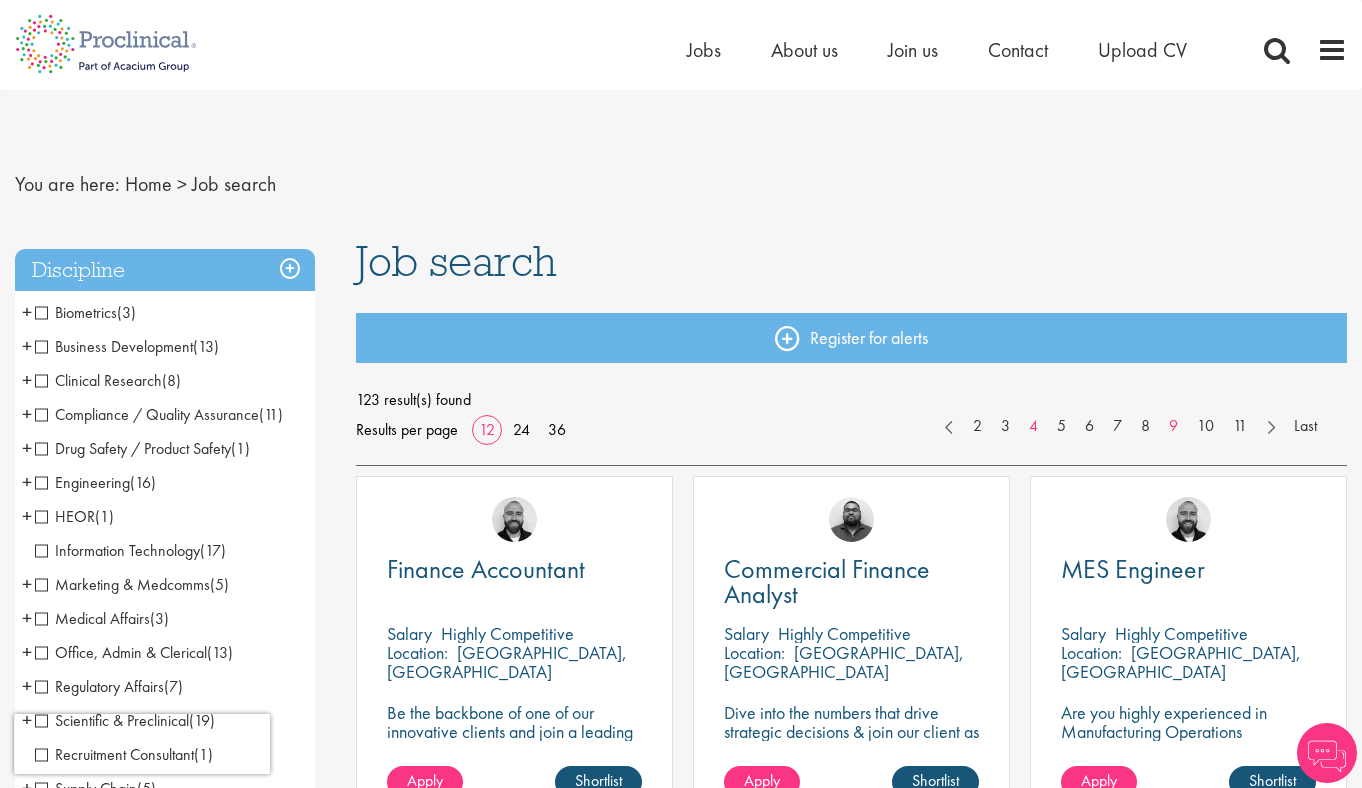 scroll, scrollTop: 0, scrollLeft: 0, axis: both 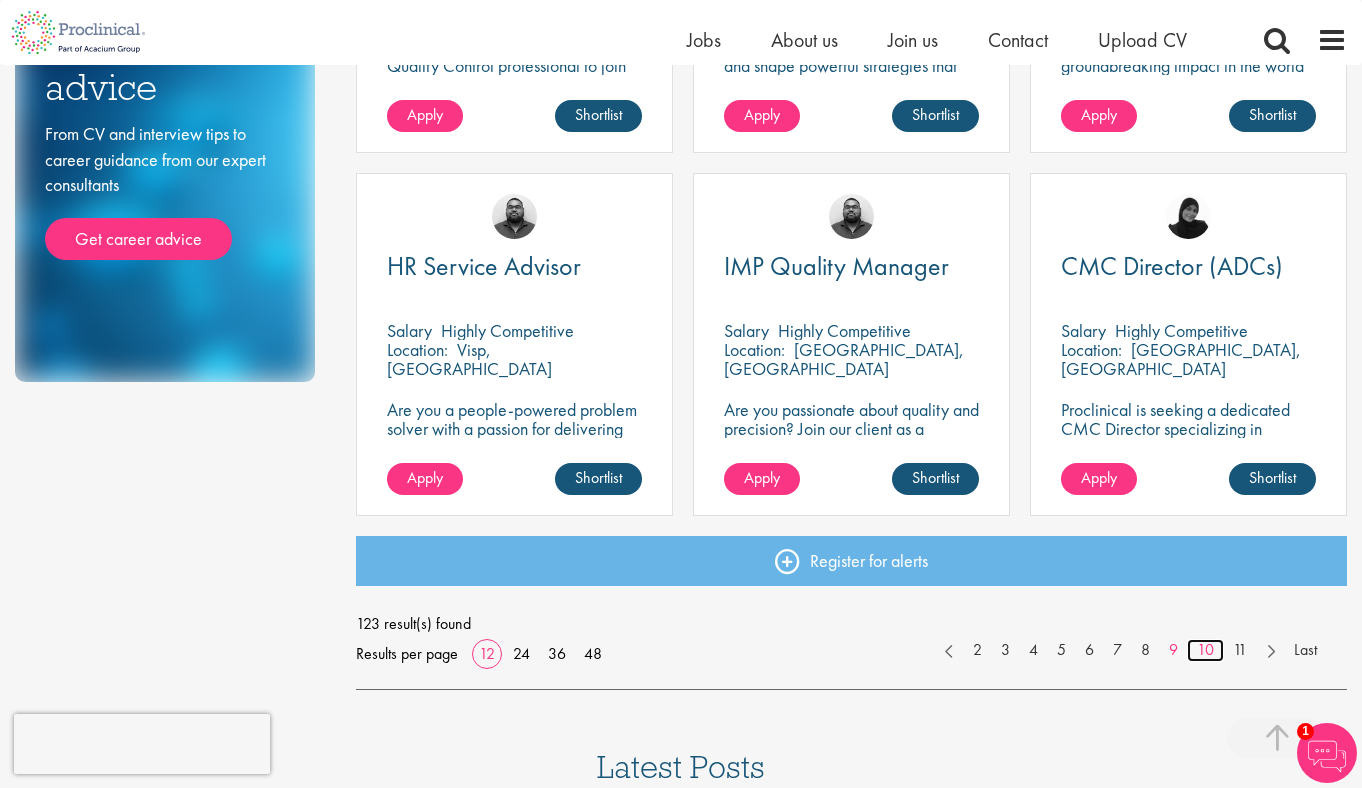 click on "10" at bounding box center (1205, 650) 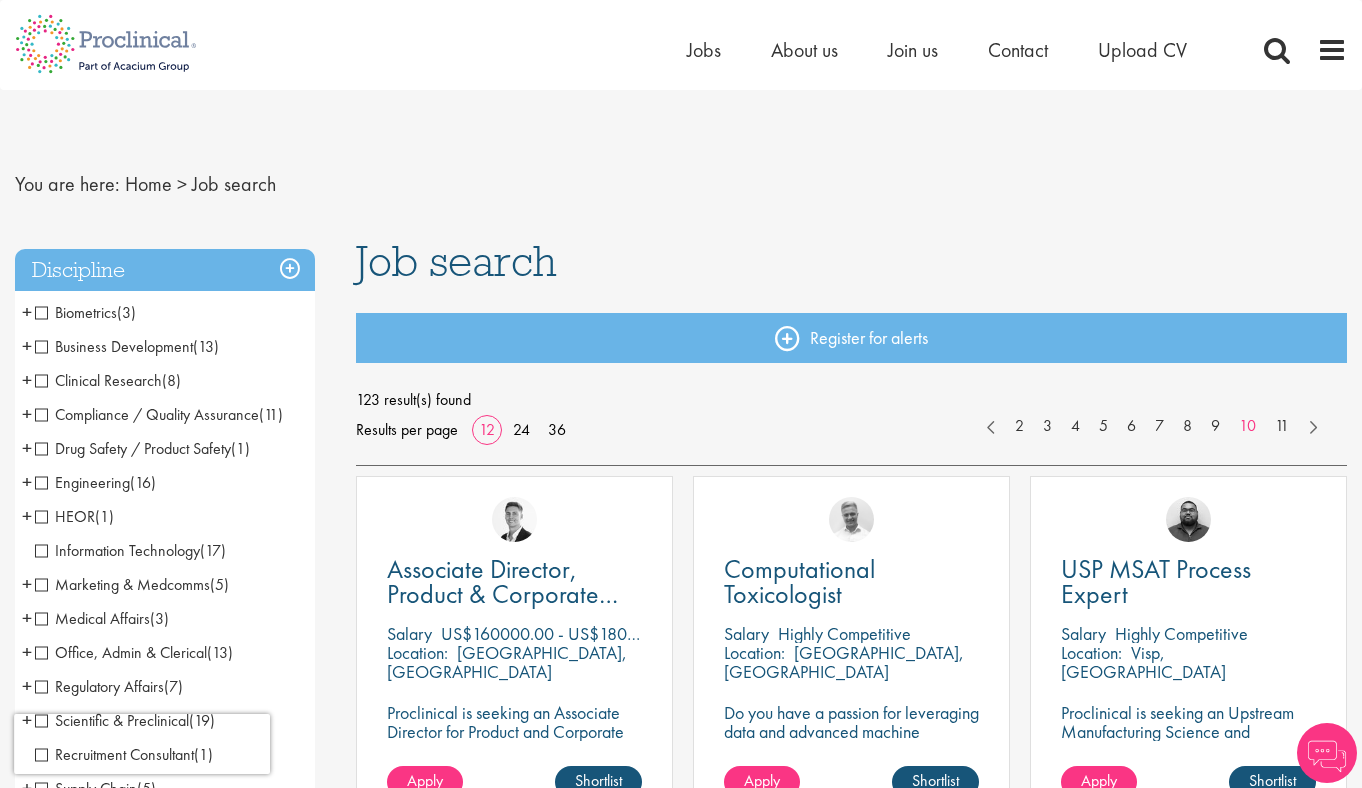 scroll, scrollTop: 0, scrollLeft: 0, axis: both 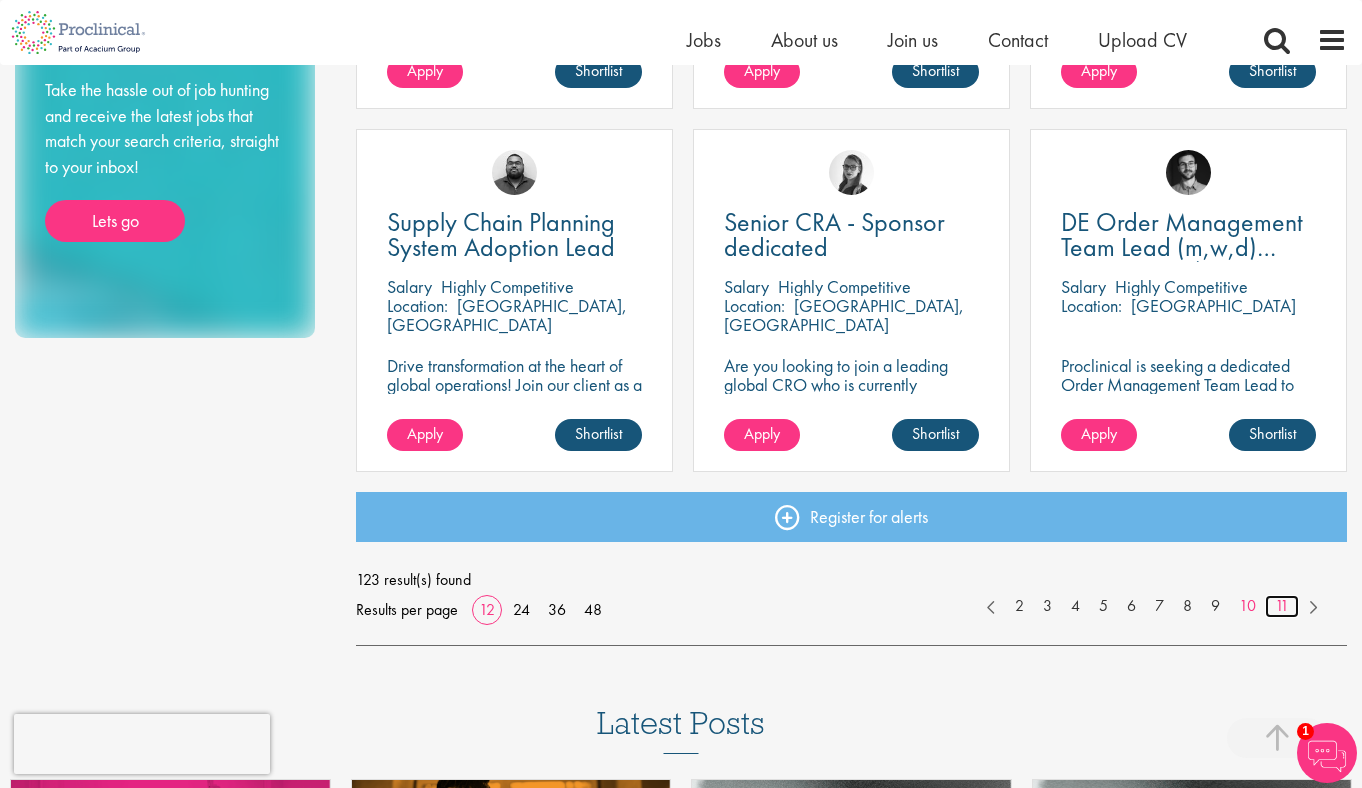 click on "11" at bounding box center [1282, 606] 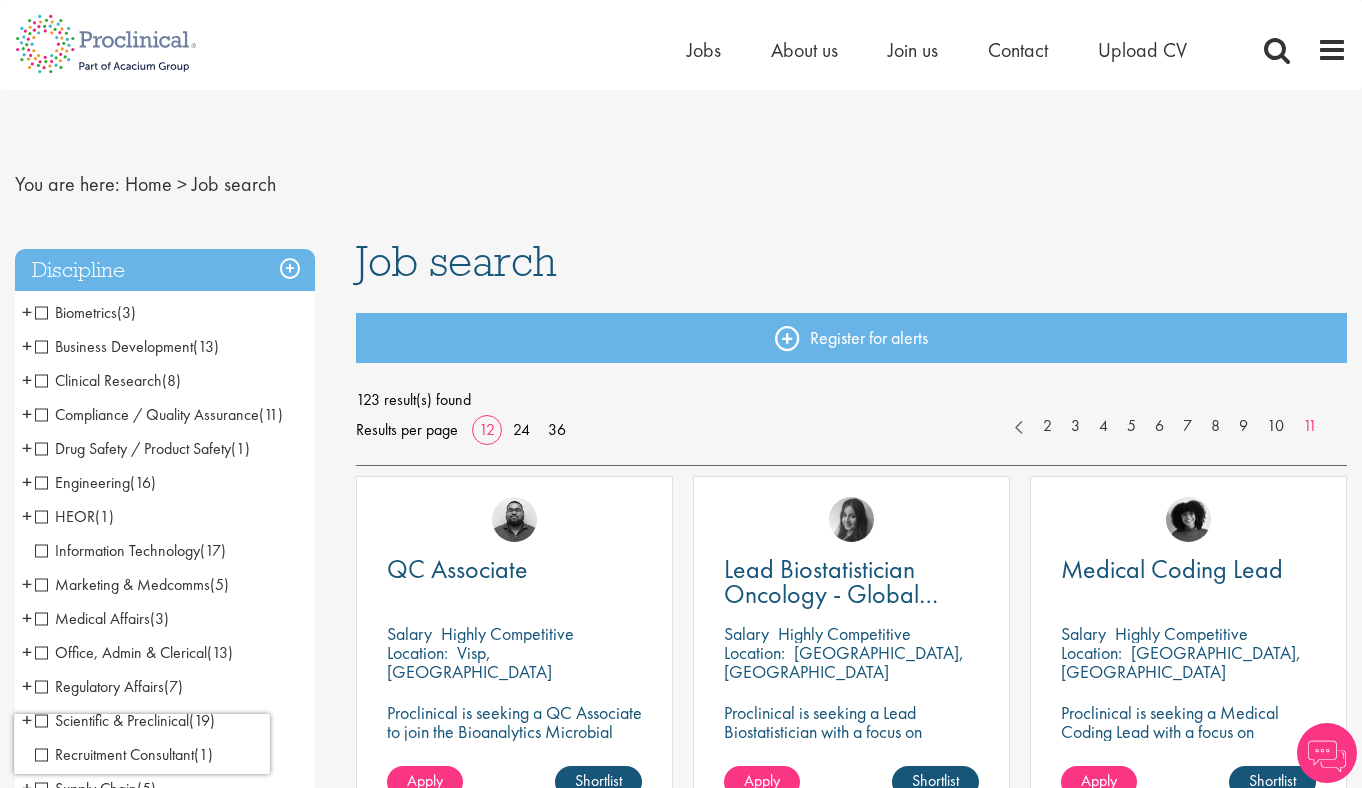 scroll, scrollTop: 0, scrollLeft: 0, axis: both 